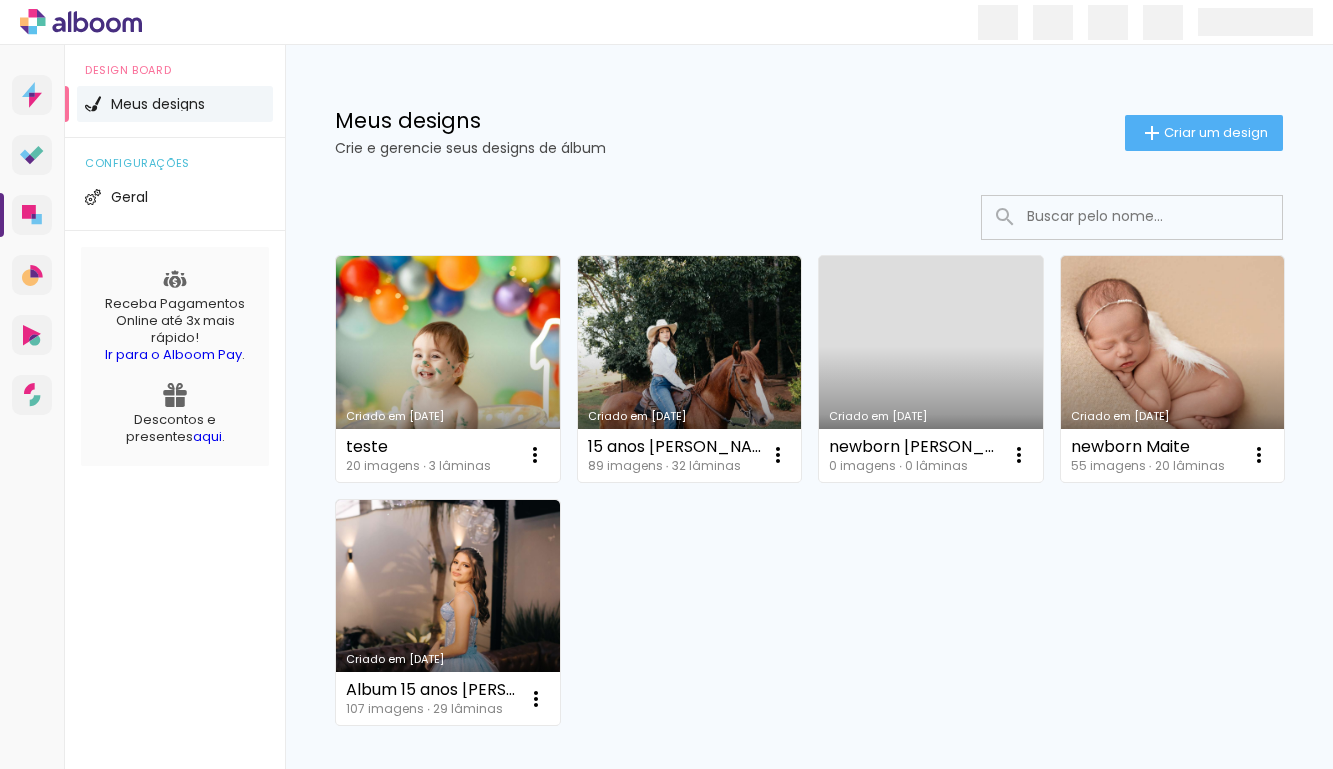 scroll, scrollTop: 0, scrollLeft: 0, axis: both 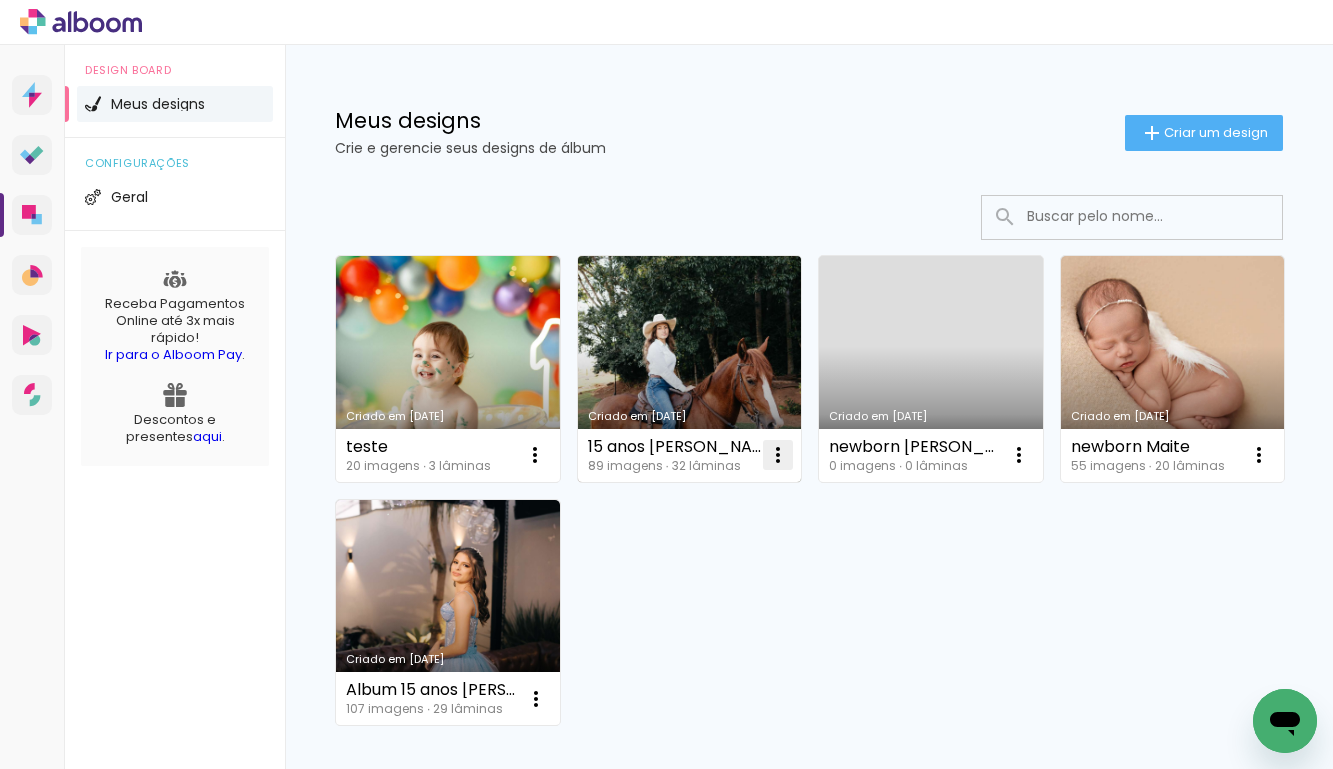 click at bounding box center (535, 455) 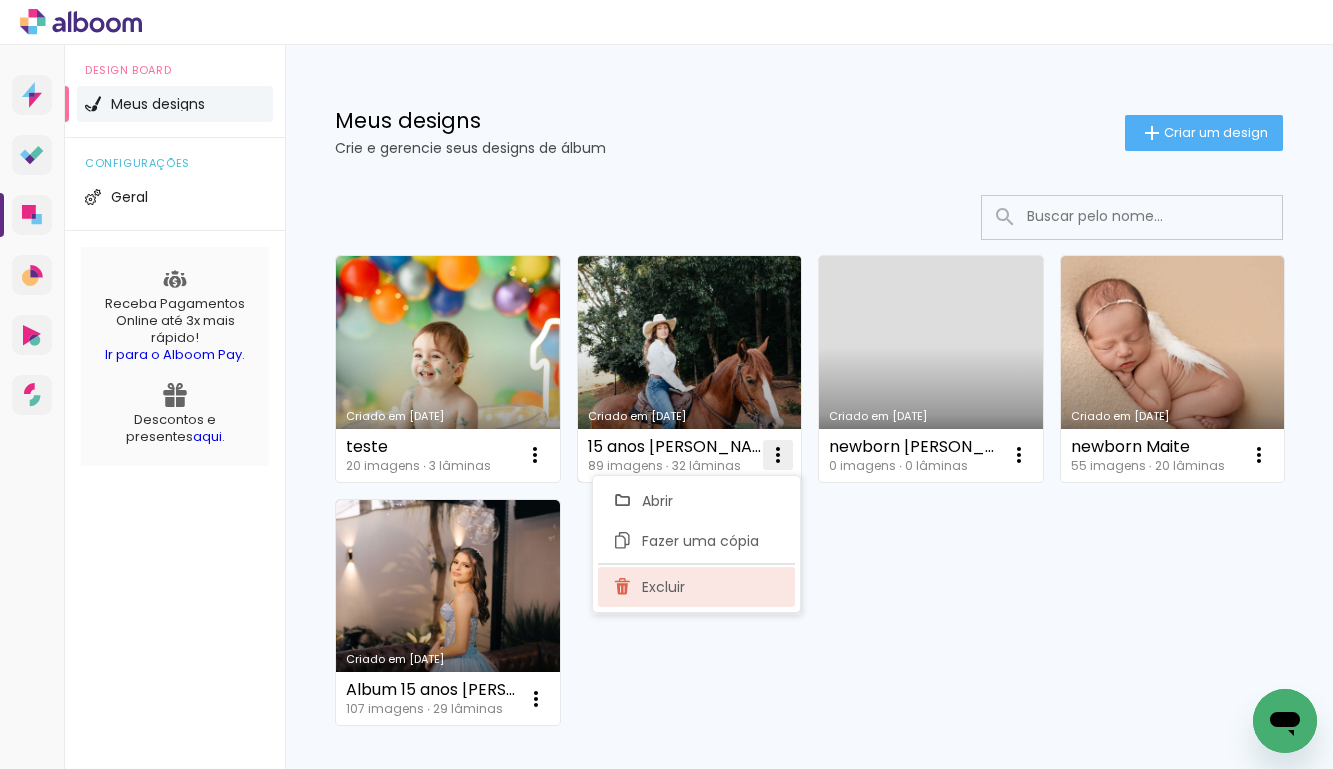 click on "Excluir" 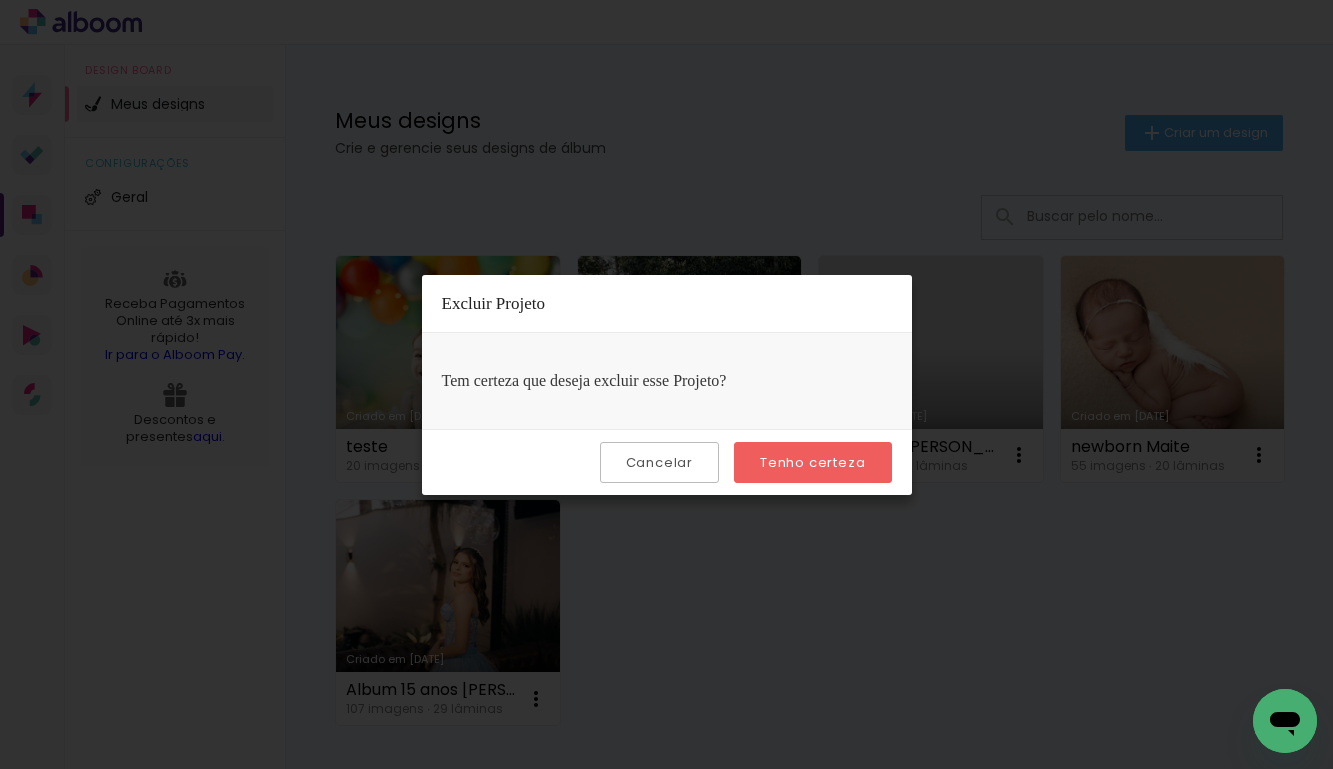 click on "Tenho certeza" at bounding box center [0, 0] 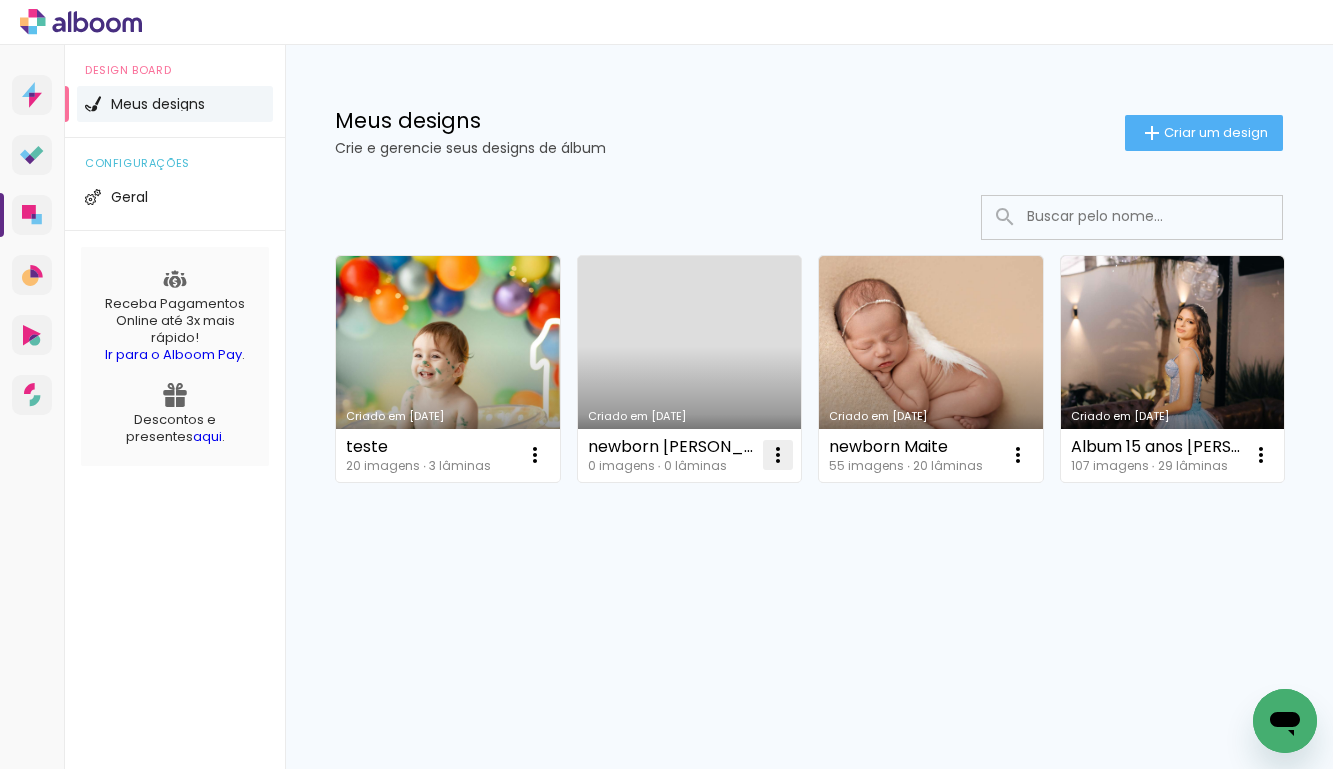 click at bounding box center [535, 455] 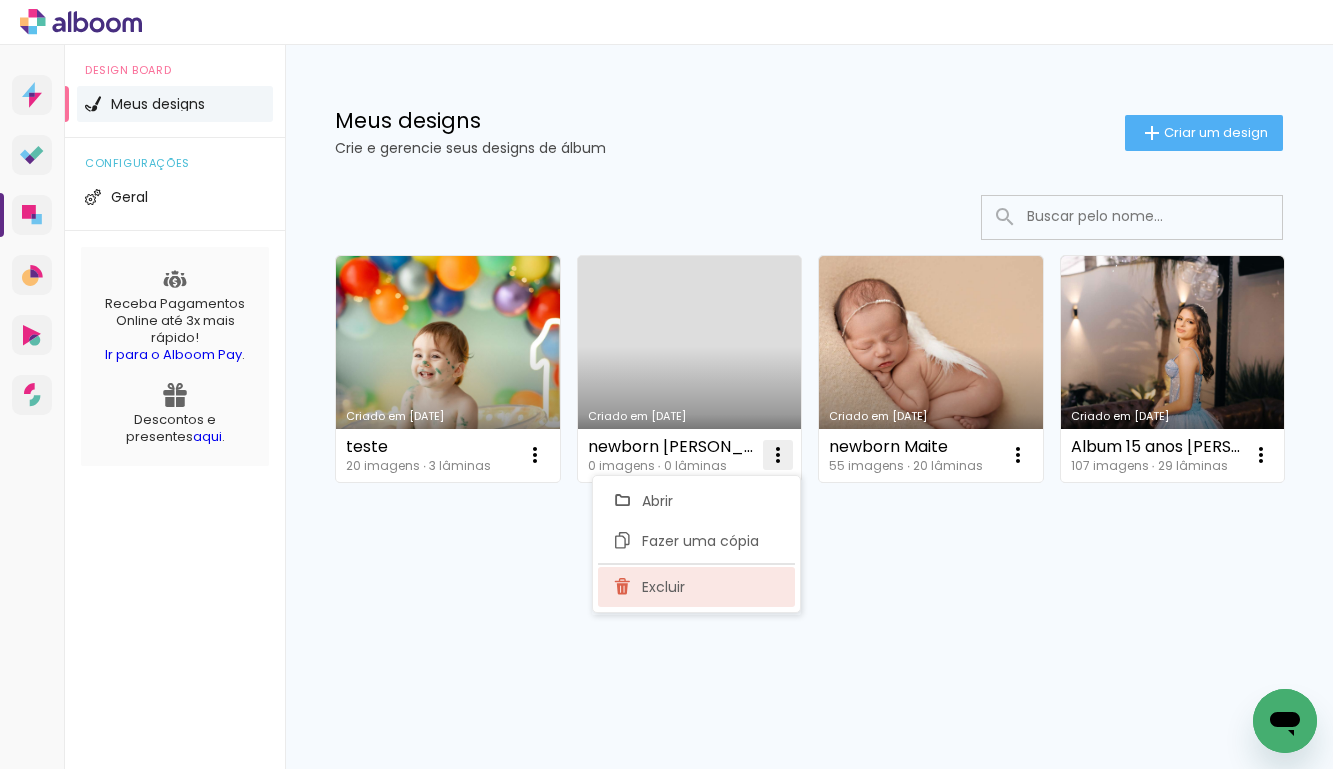 click on "Excluir" 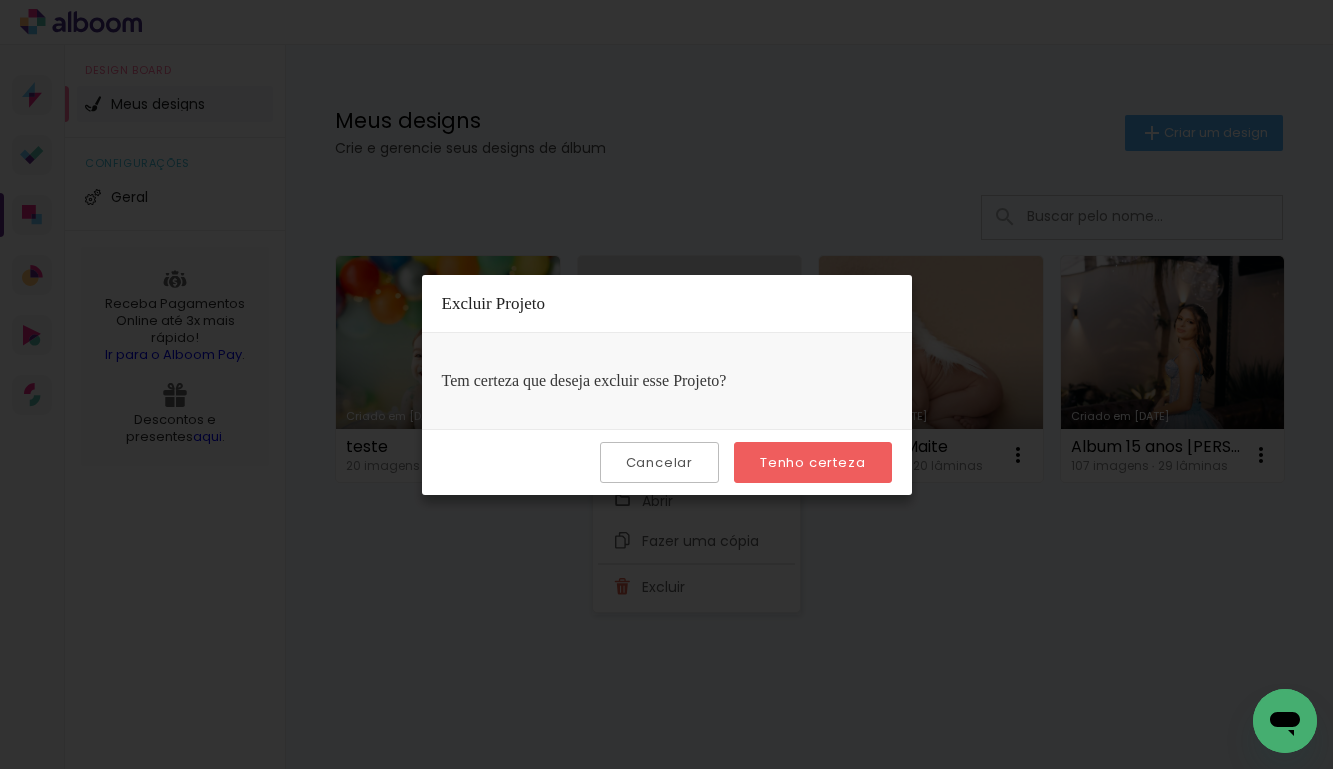 click on "Tenho certeza" at bounding box center [0, 0] 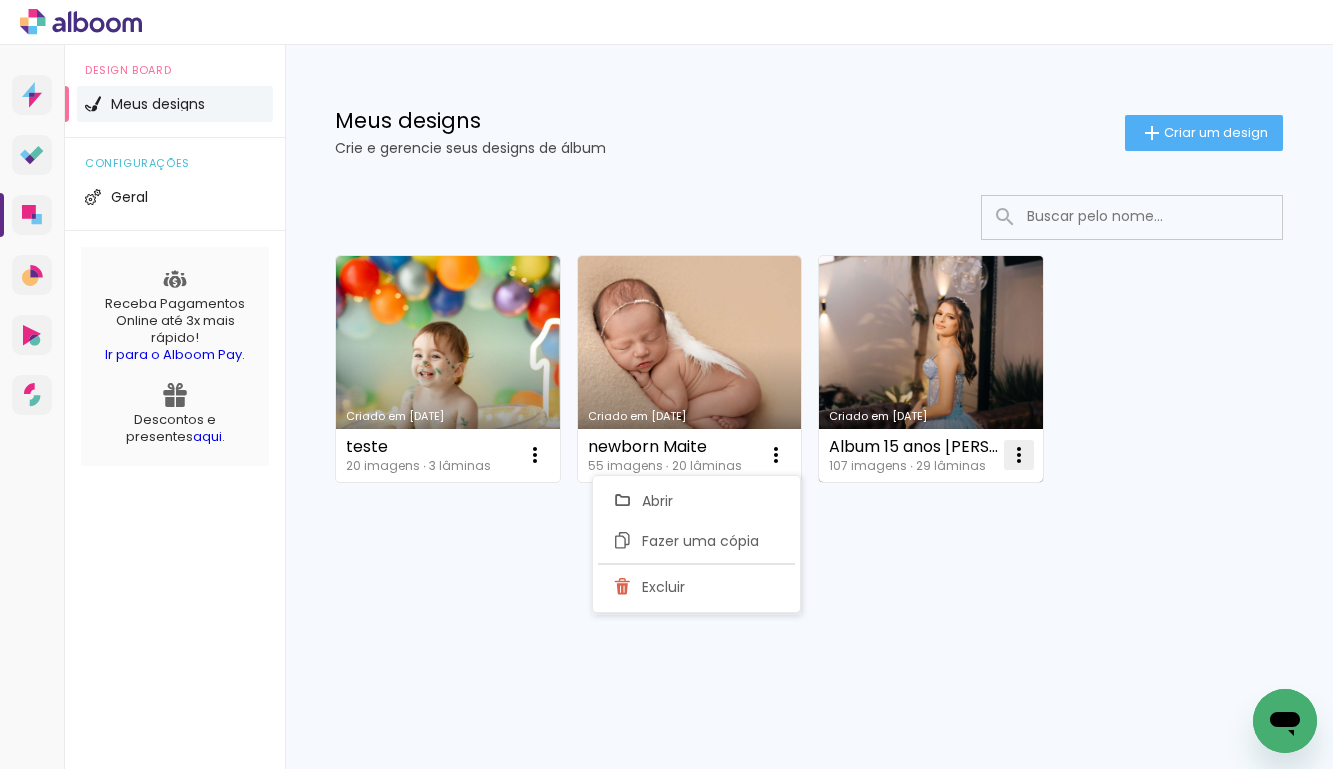 click at bounding box center [535, 455] 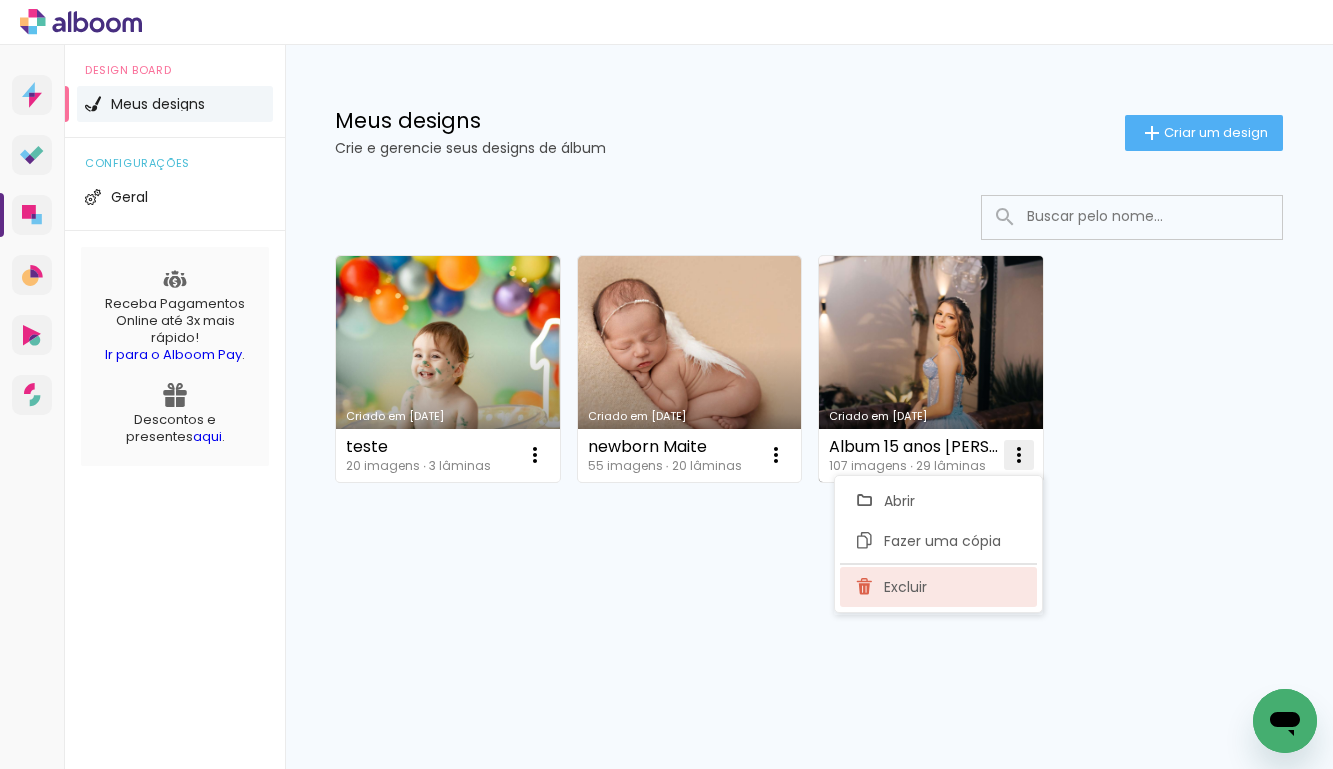 click on "Excluir" 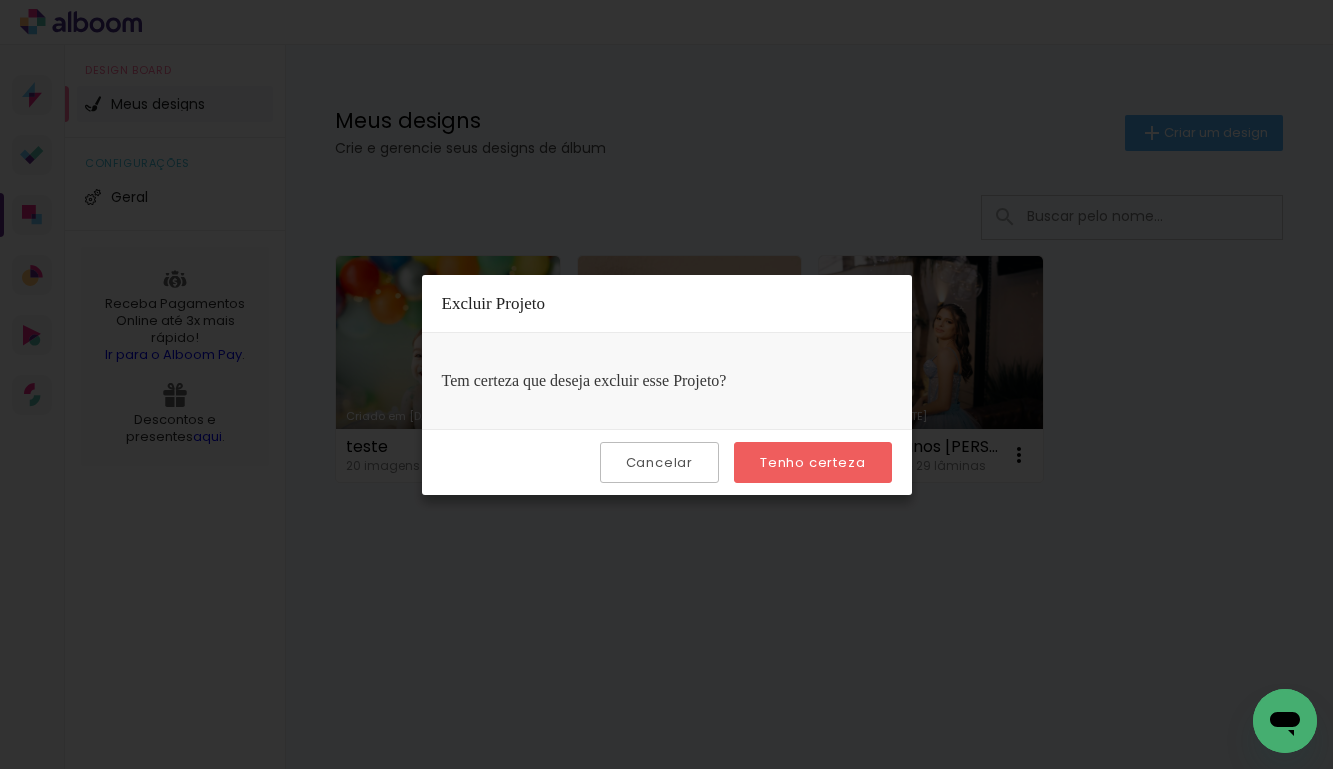 click on "Tenho certeza" at bounding box center [812, 462] 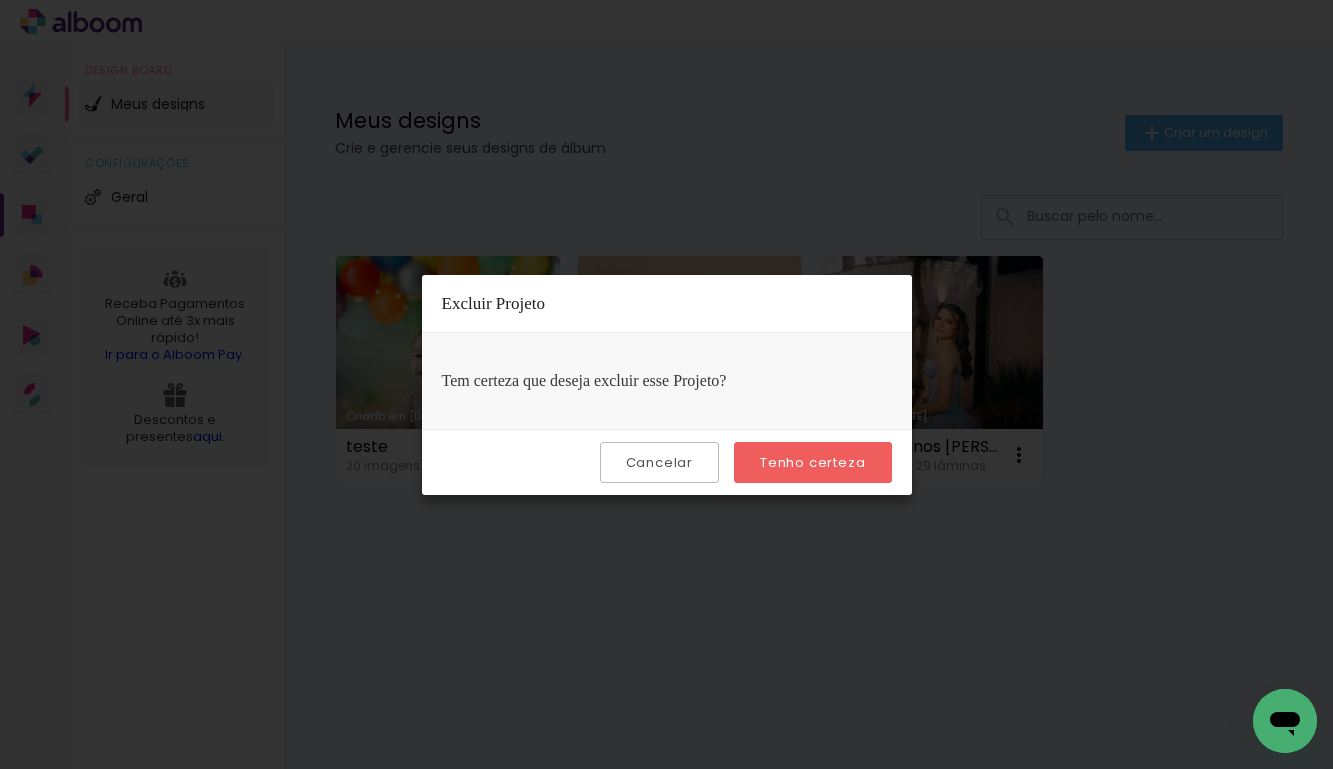 click on "Tenho certeza" at bounding box center (0, 0) 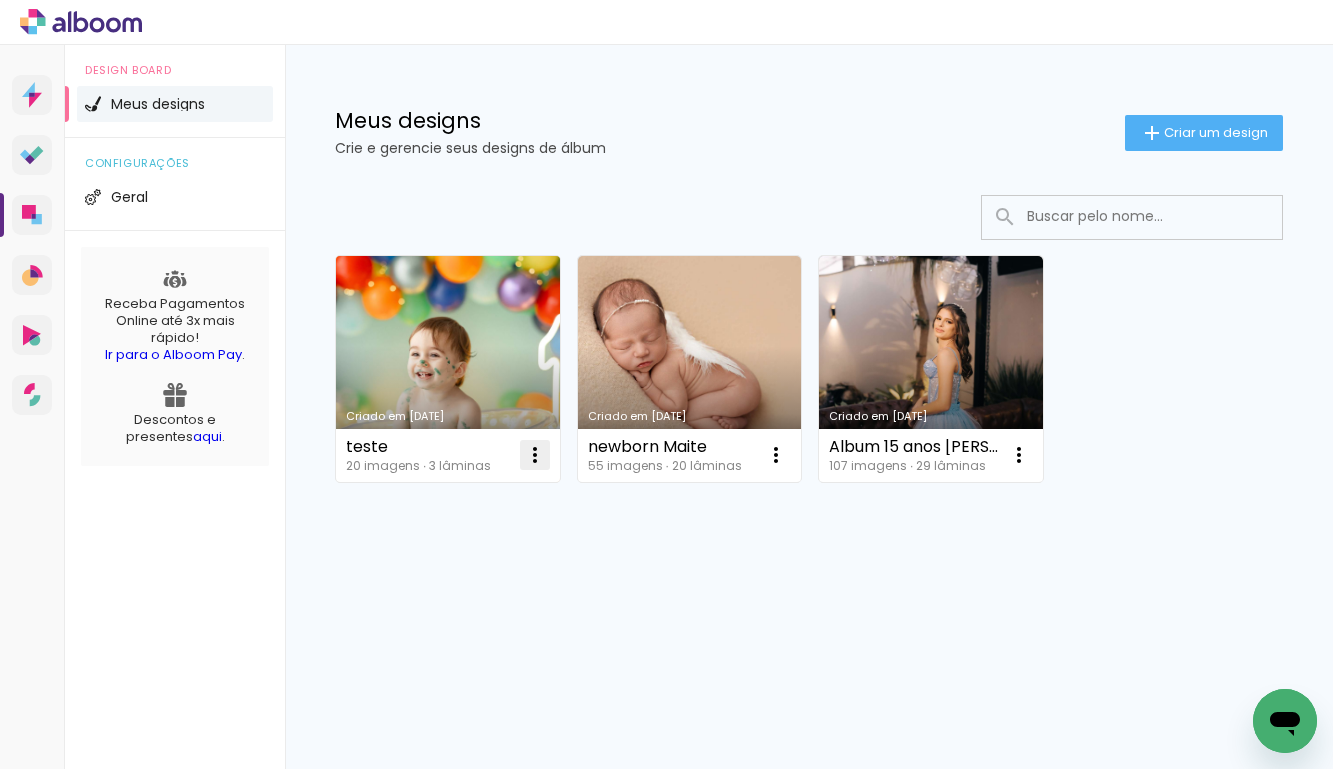click at bounding box center (535, 455) 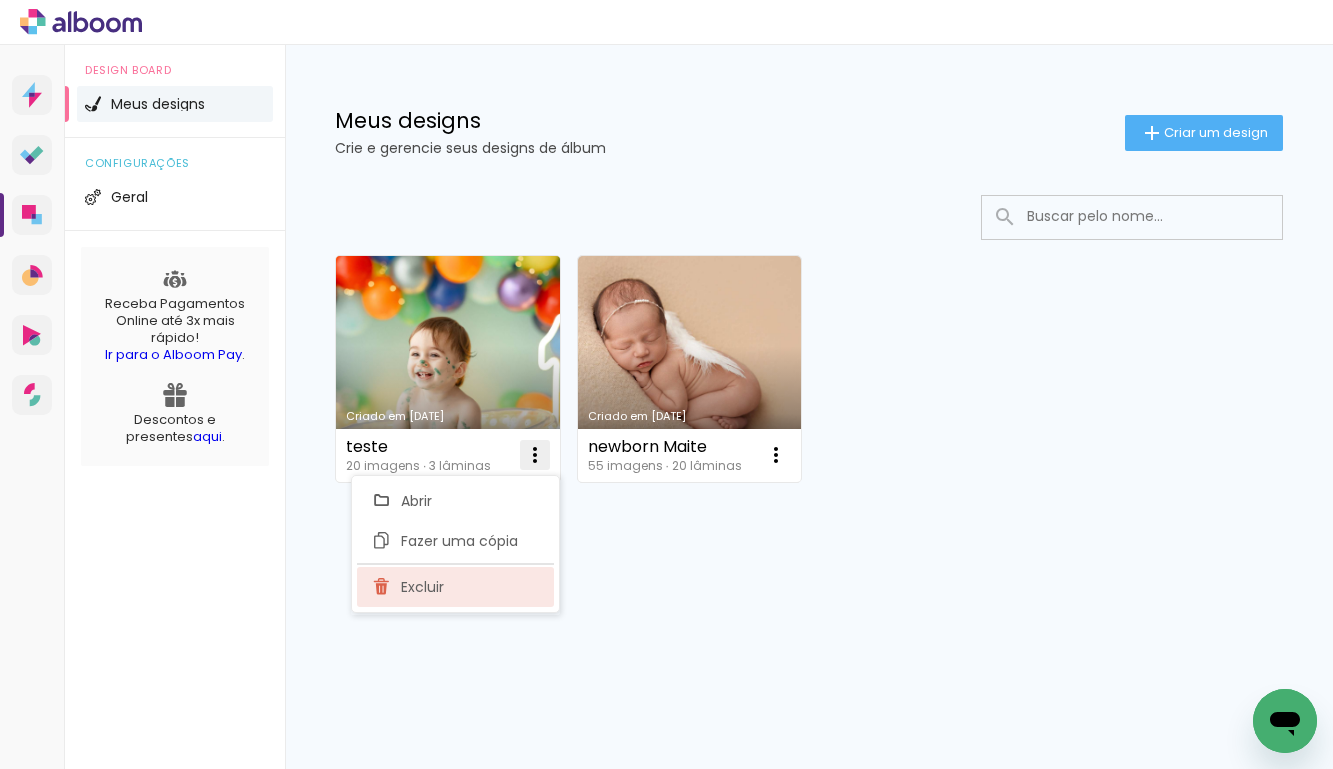 click on "Excluir" 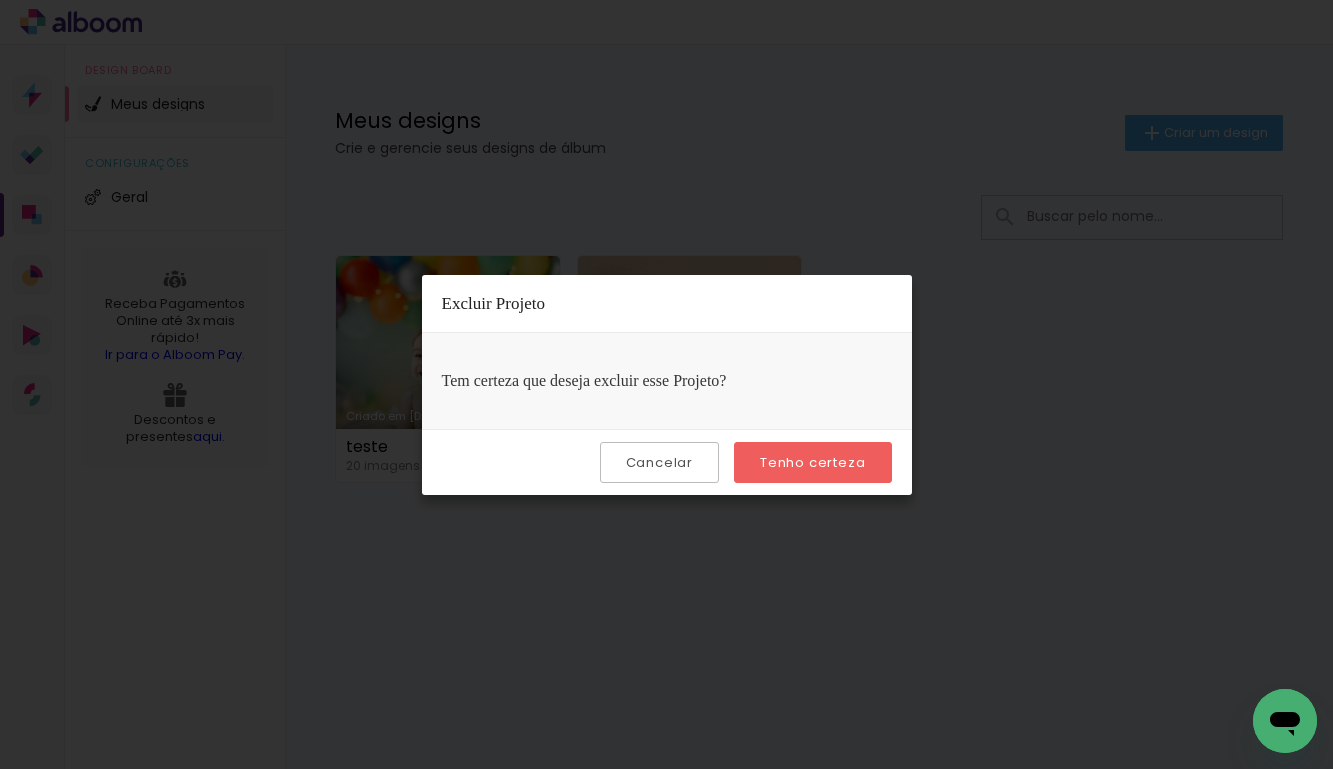 click on "Tenho certeza" at bounding box center (0, 0) 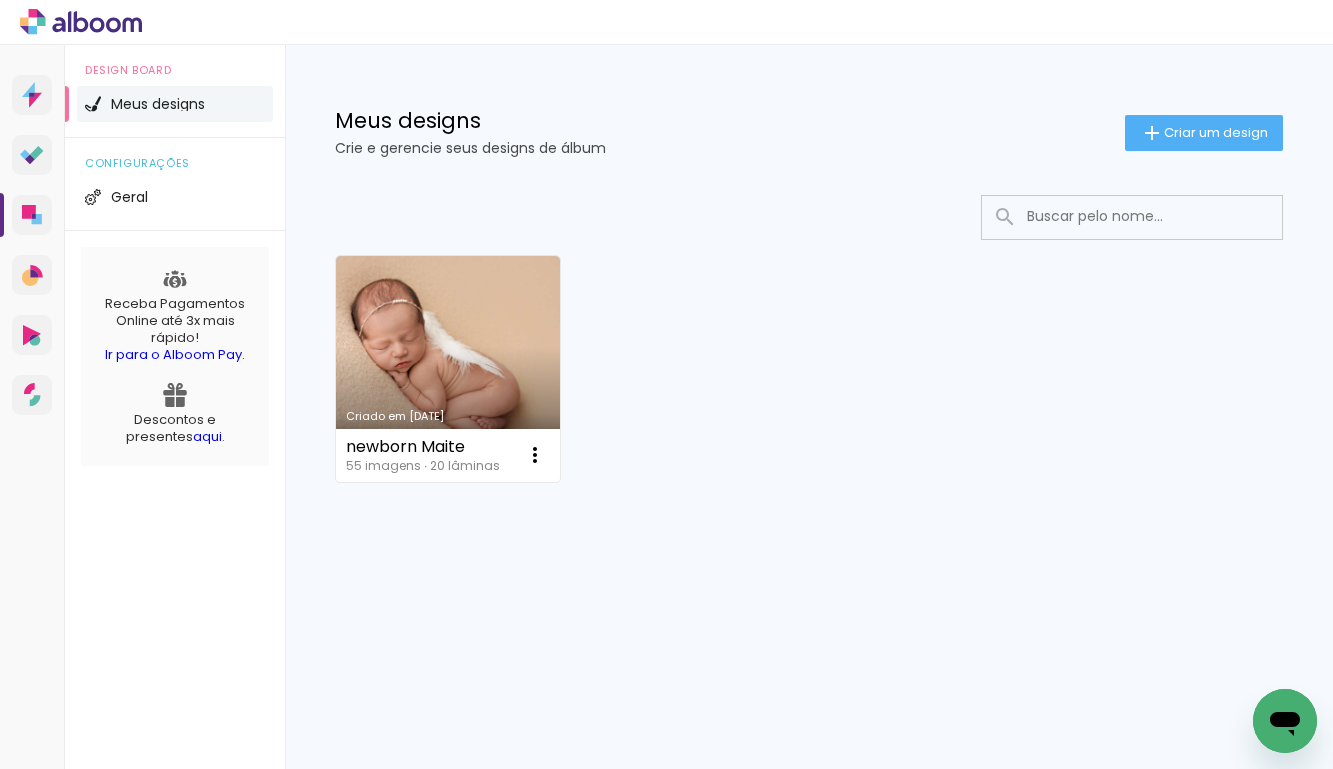click 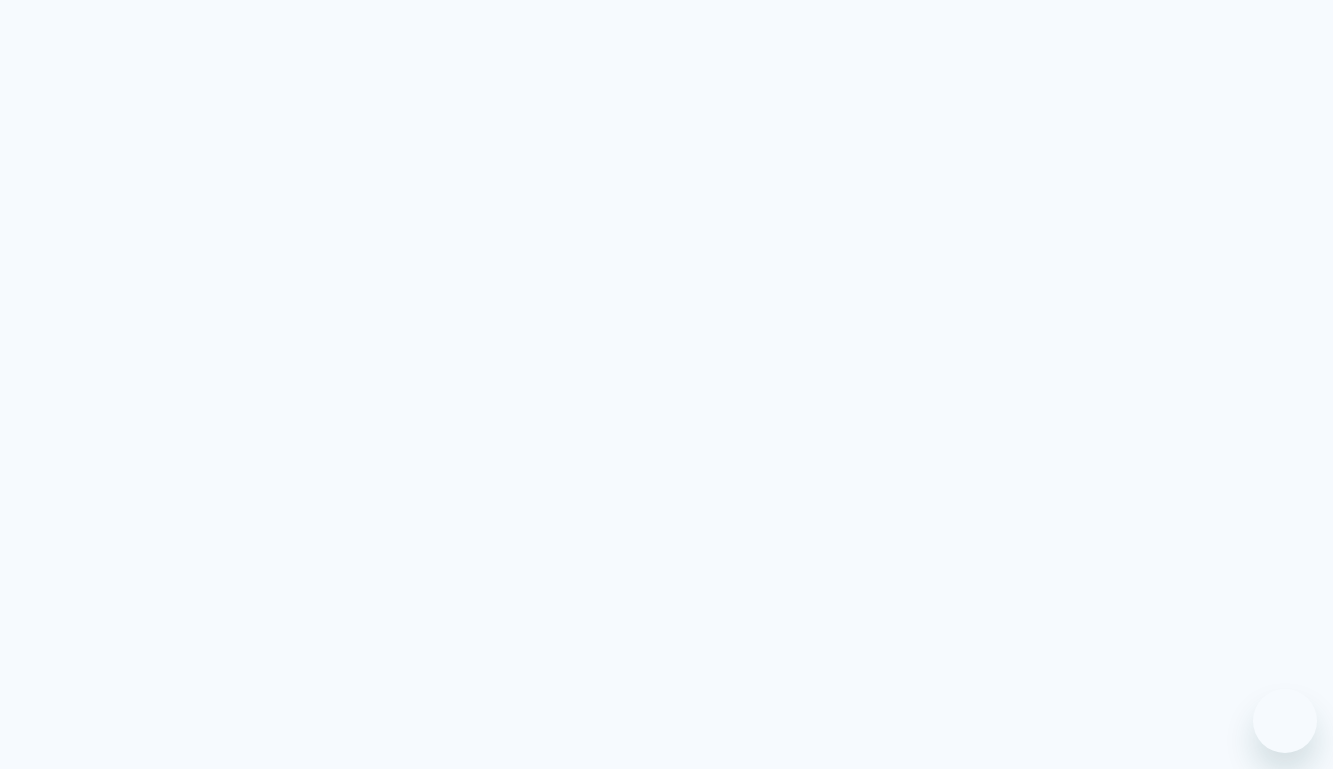 scroll, scrollTop: 0, scrollLeft: 0, axis: both 